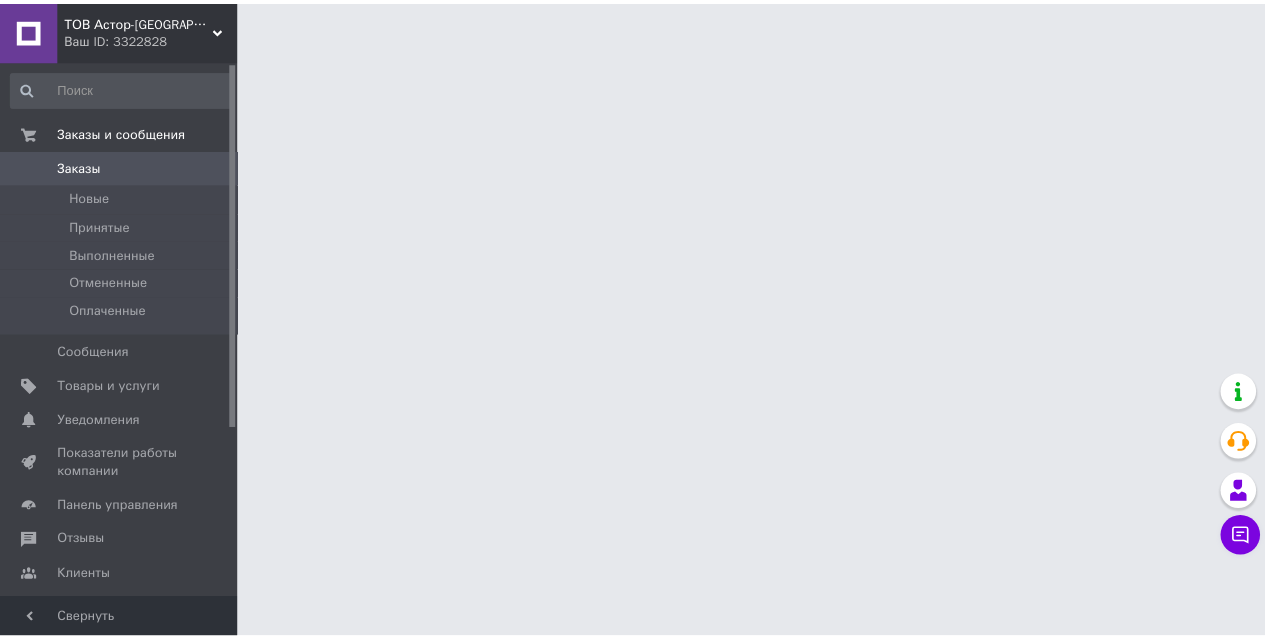 scroll, scrollTop: 0, scrollLeft: 0, axis: both 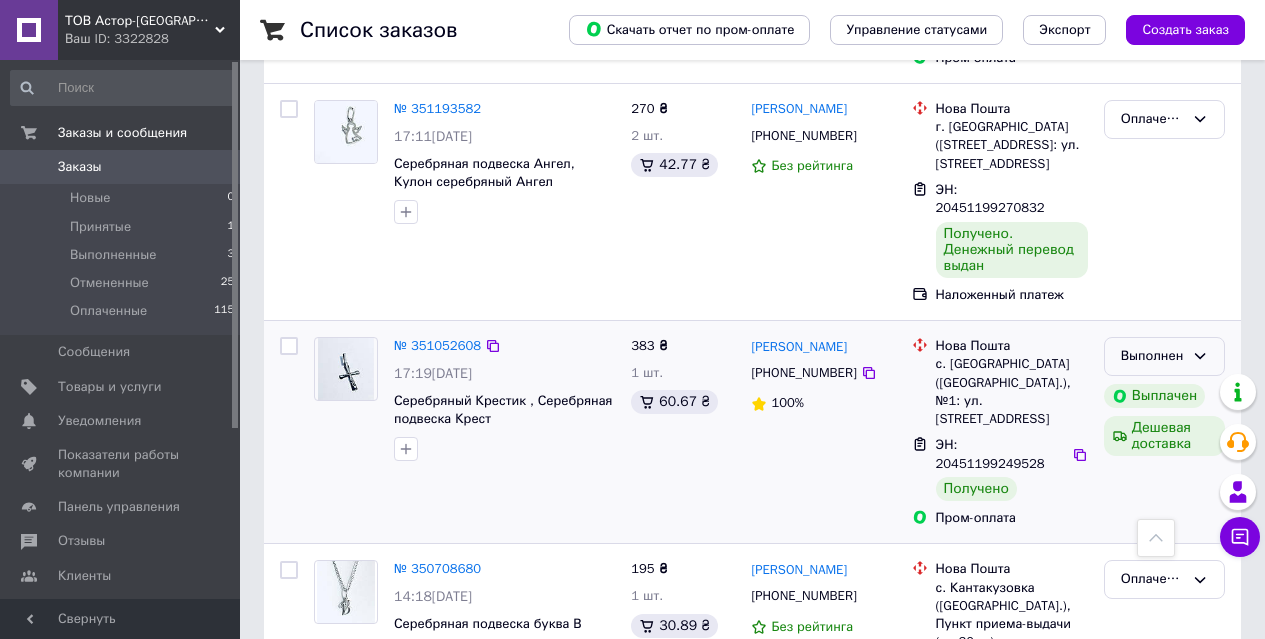 click 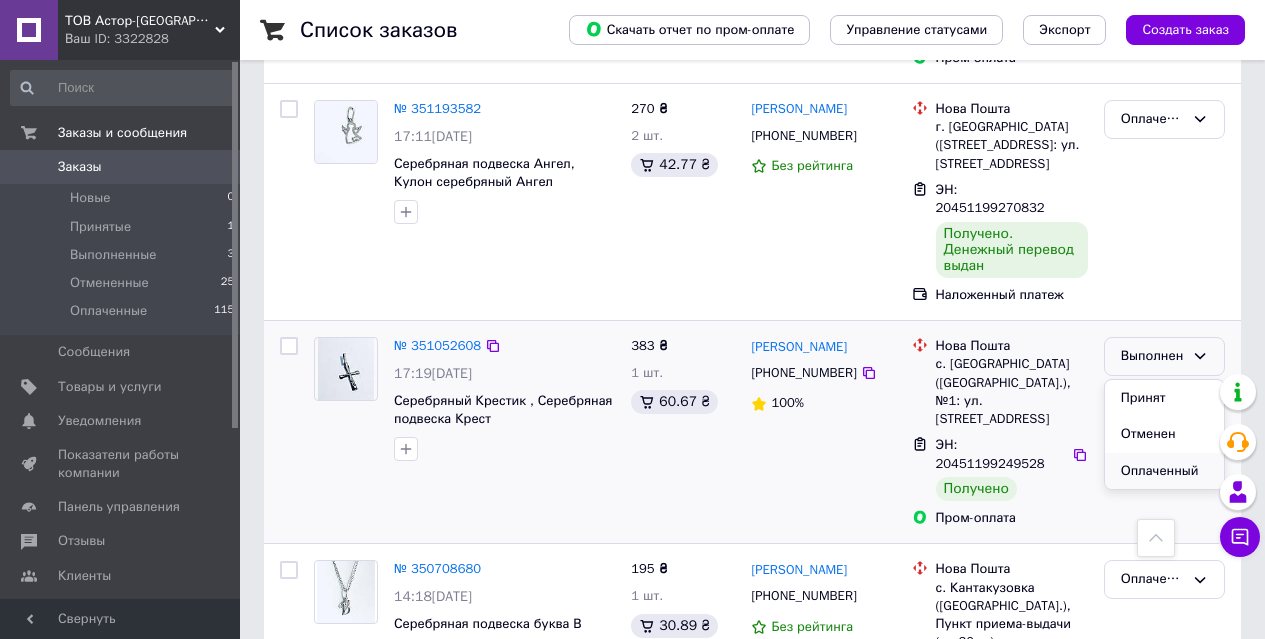 click on "Оплаченный" at bounding box center (1164, 471) 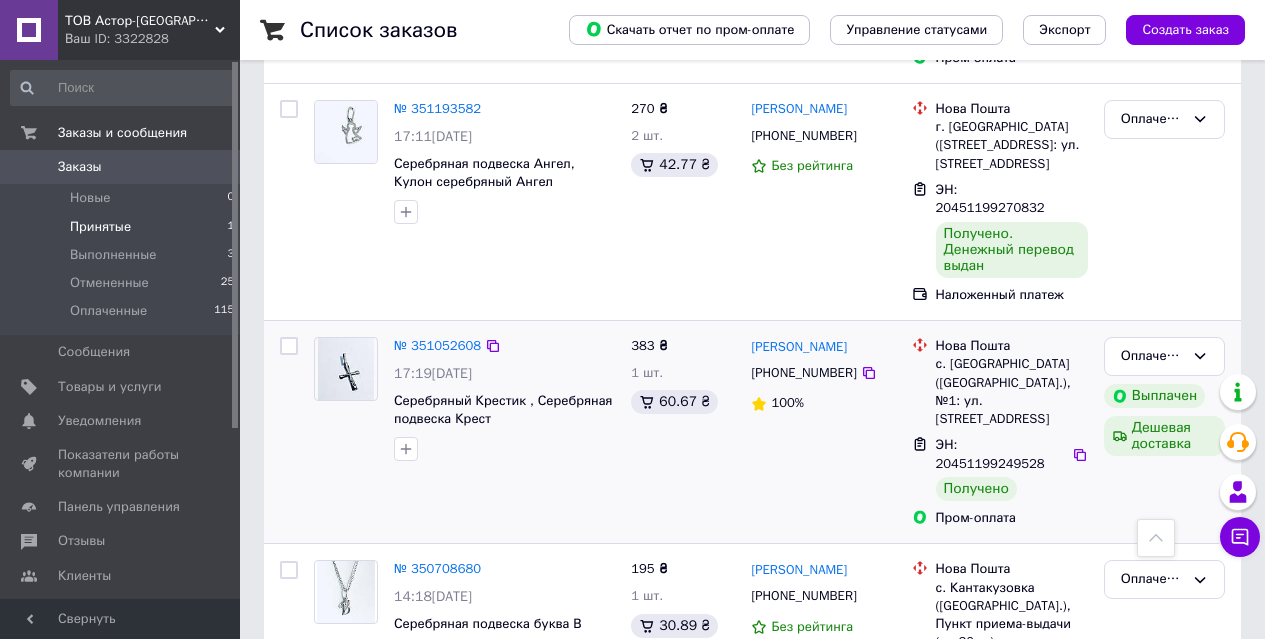 click on "Принятые" at bounding box center [100, 227] 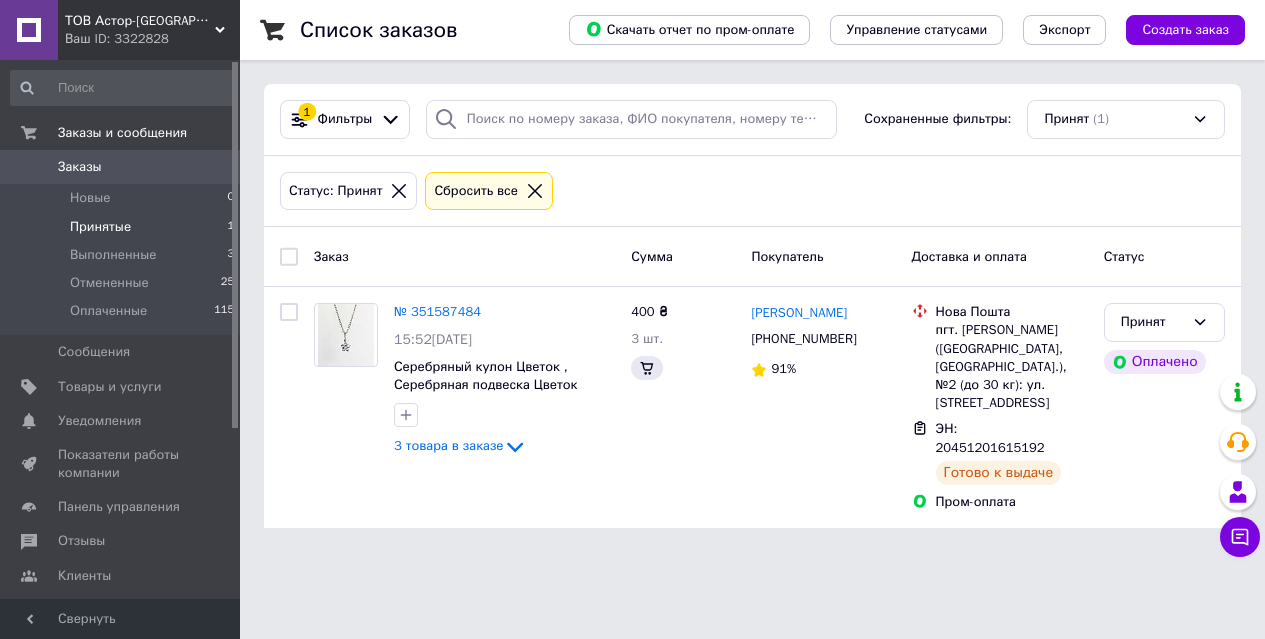 scroll, scrollTop: 0, scrollLeft: 0, axis: both 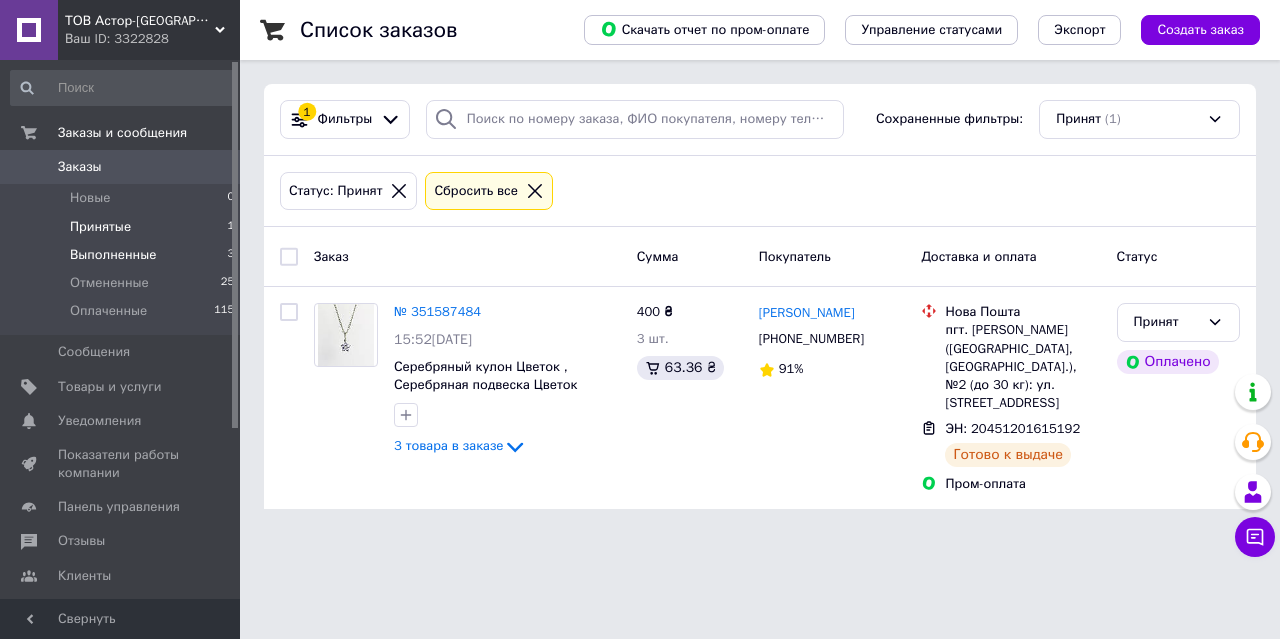 click on "Выполненные 3" at bounding box center (123, 255) 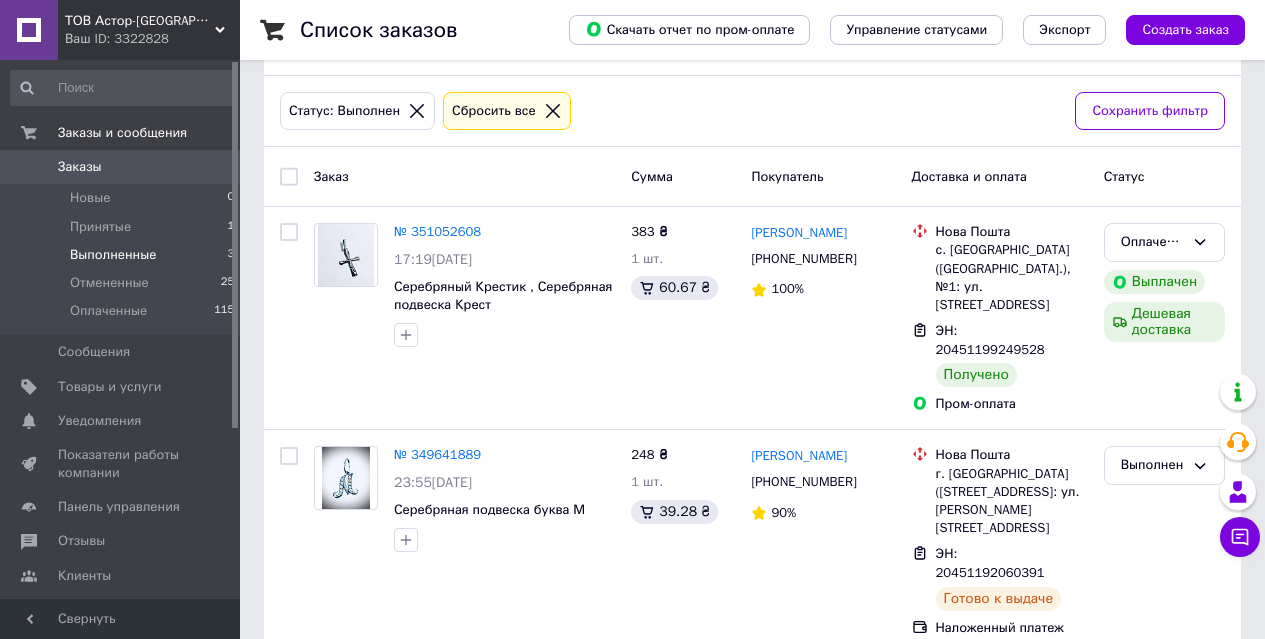 scroll, scrollTop: 194, scrollLeft: 0, axis: vertical 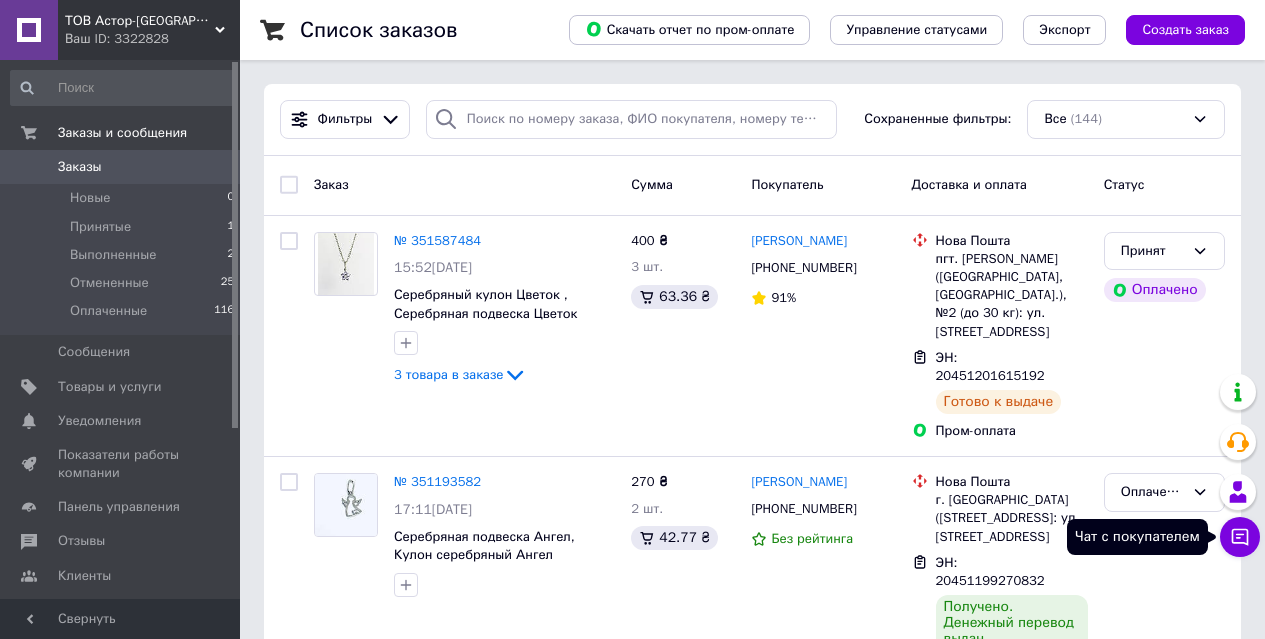click 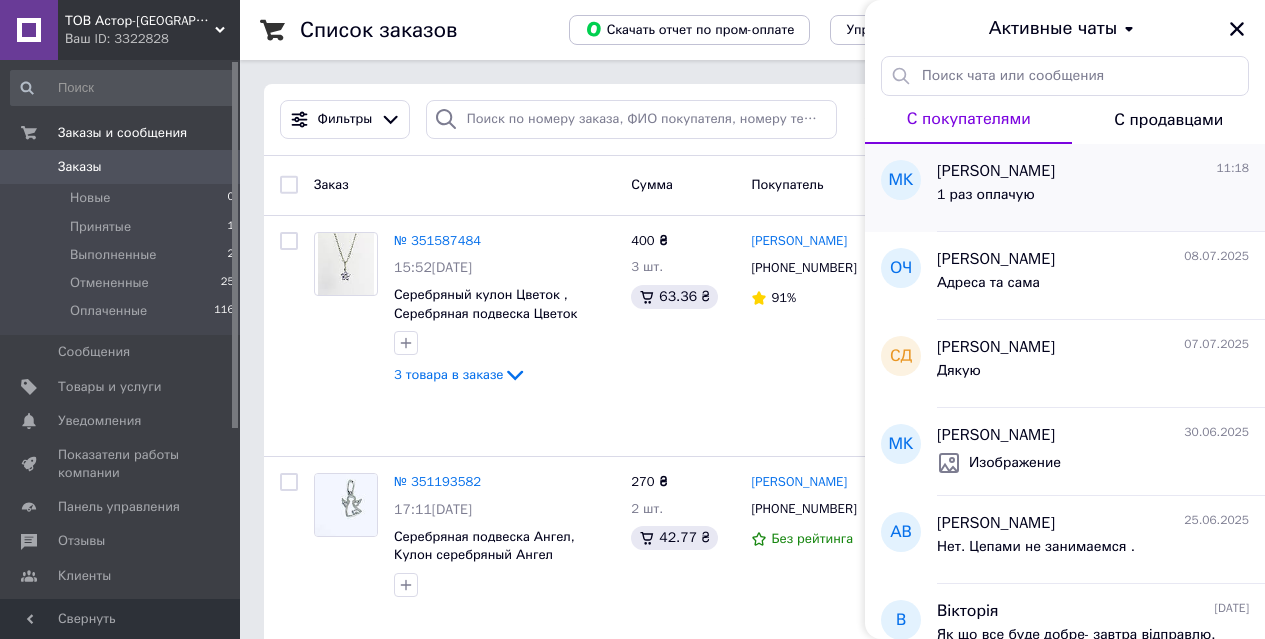 click on "Марьяна Круць 11:18" at bounding box center (1093, 171) 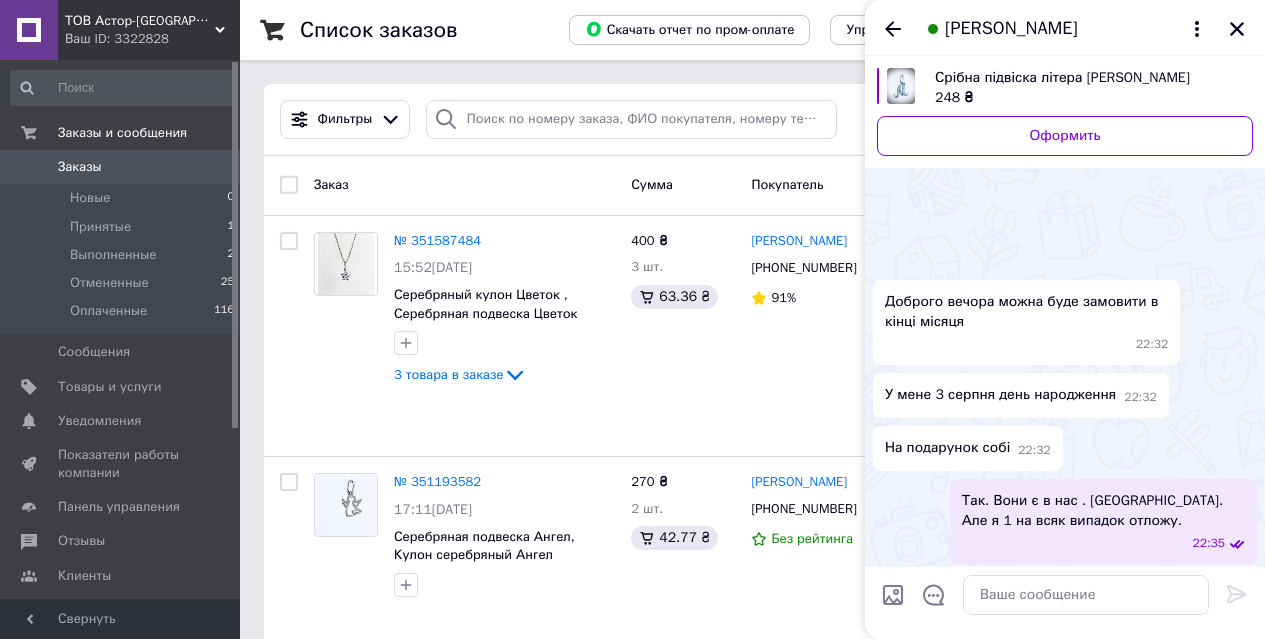 scroll, scrollTop: 1895, scrollLeft: 0, axis: vertical 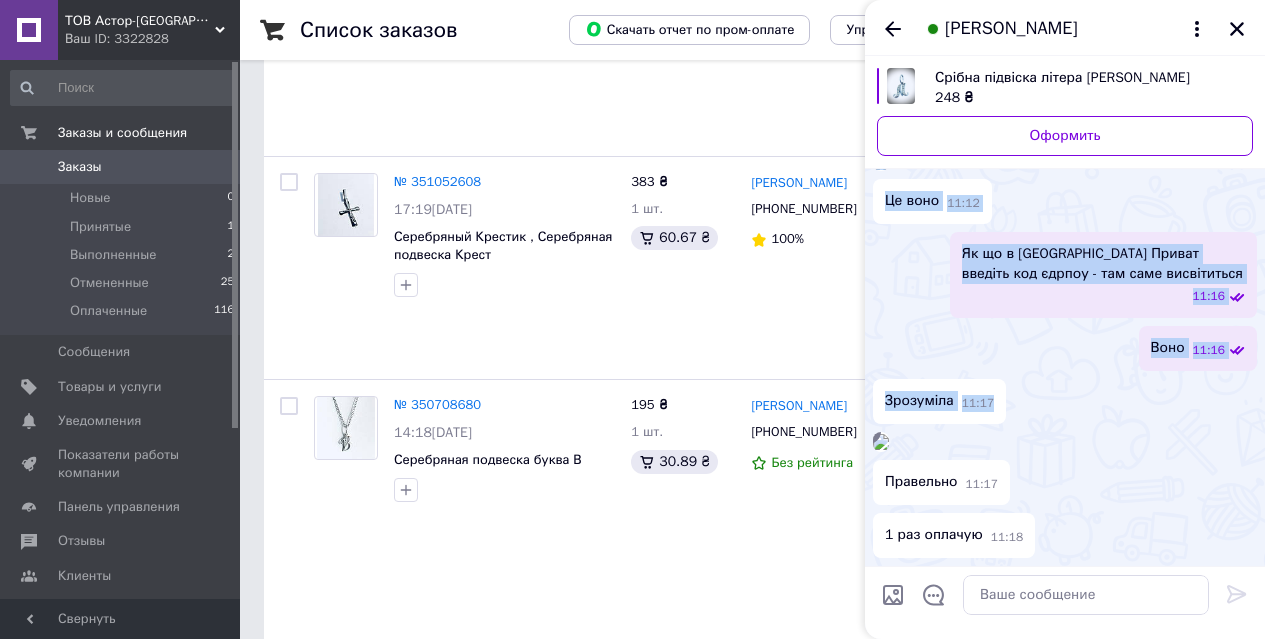 drag, startPoint x: 1090, startPoint y: 453, endPoint x: 1081, endPoint y: 162, distance: 291.13913 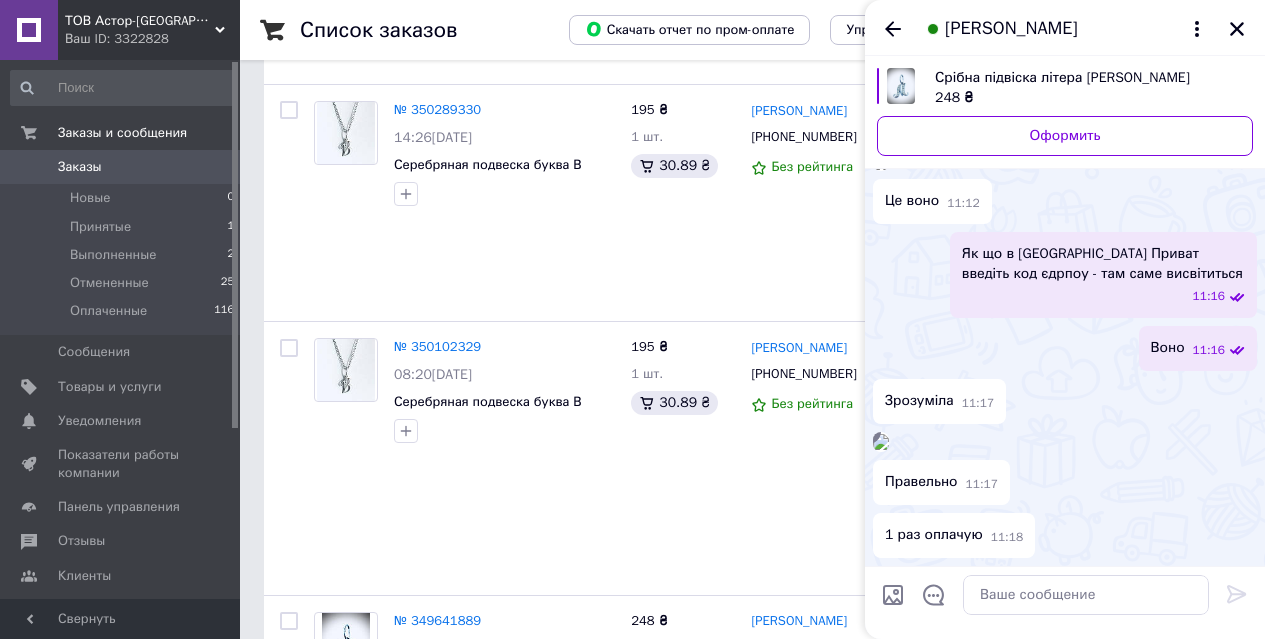scroll, scrollTop: 1497, scrollLeft: 0, axis: vertical 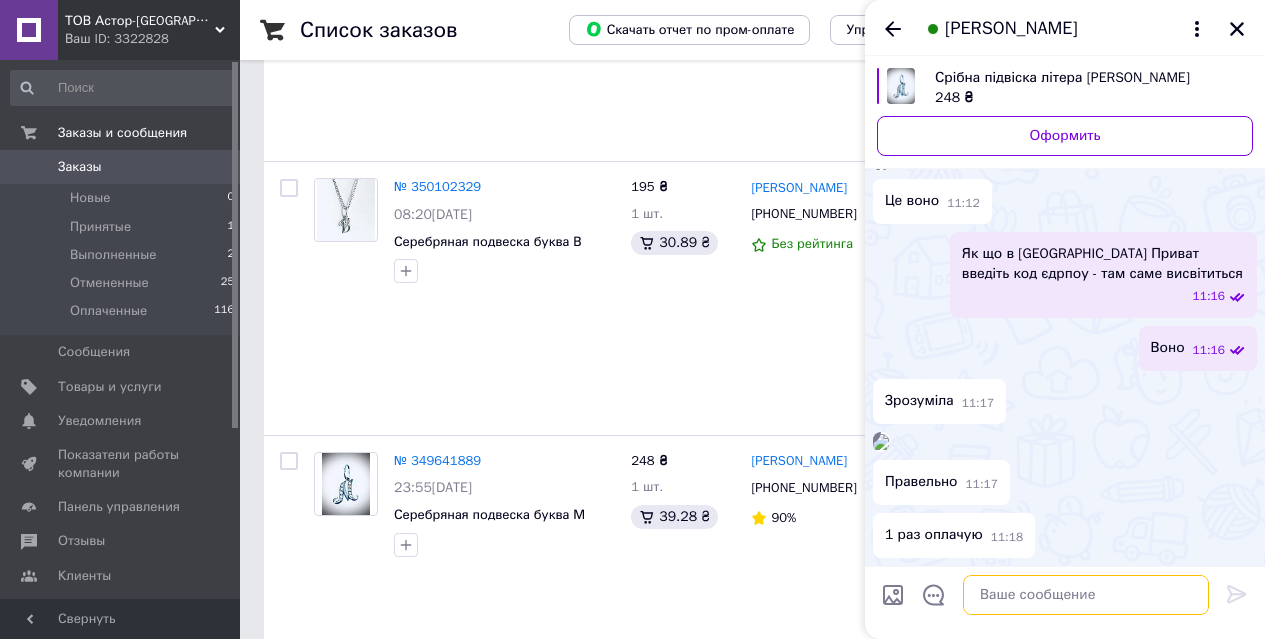 click at bounding box center [1086, 595] 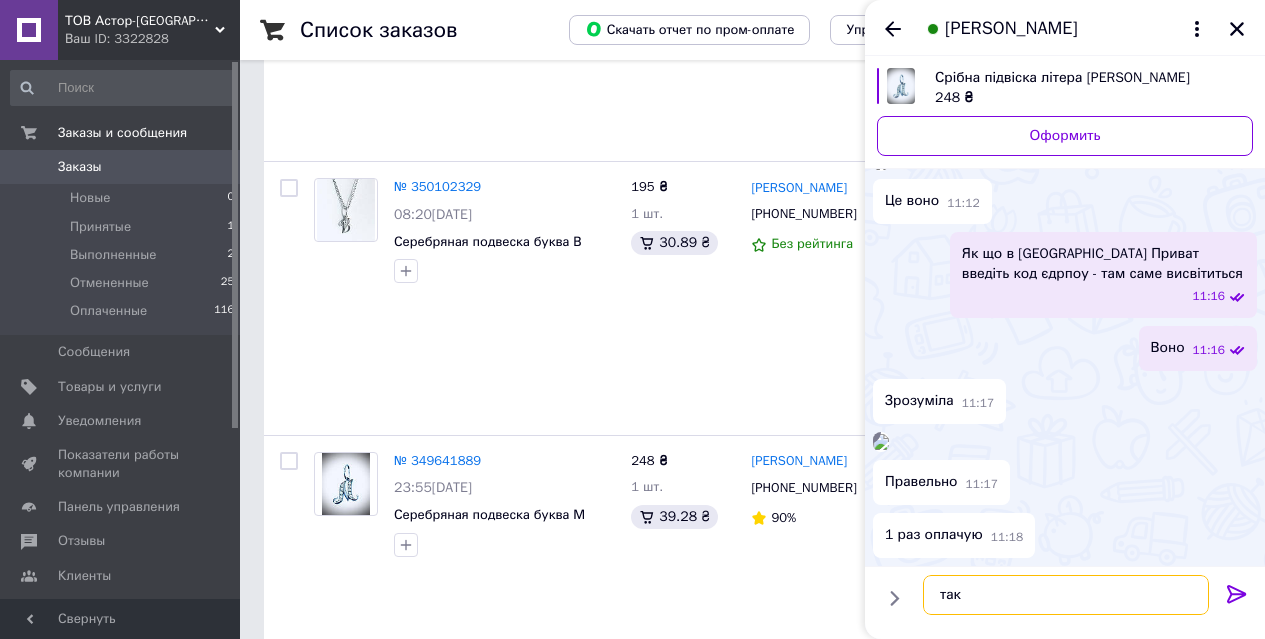 type on "так" 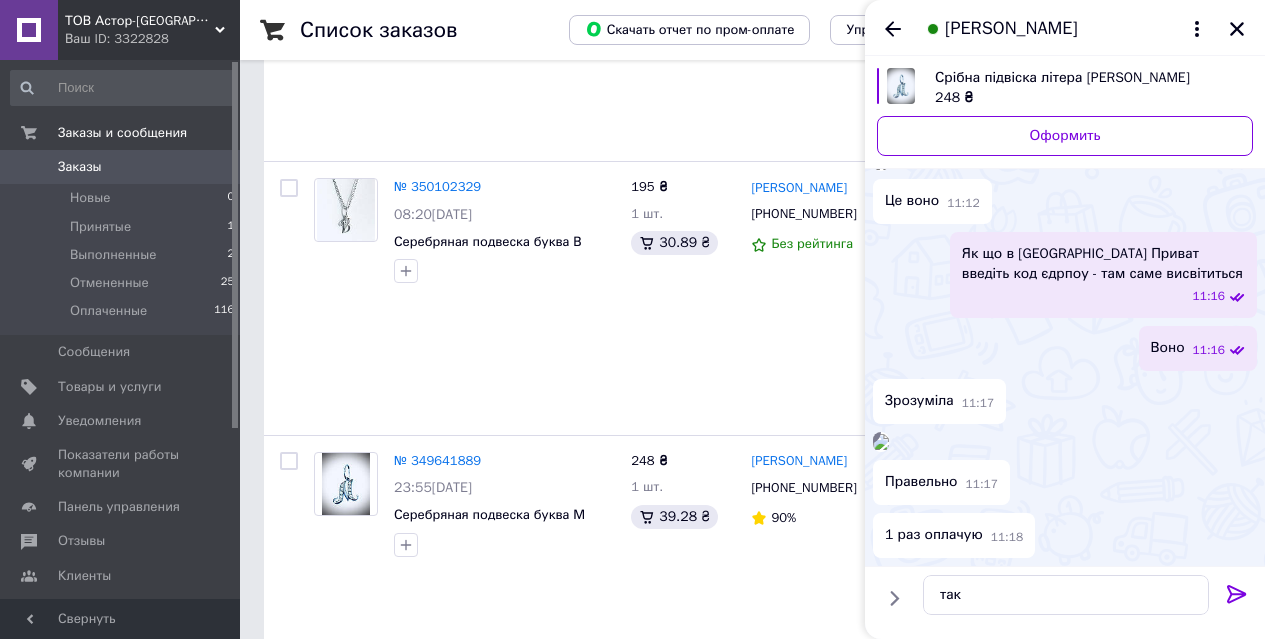 click 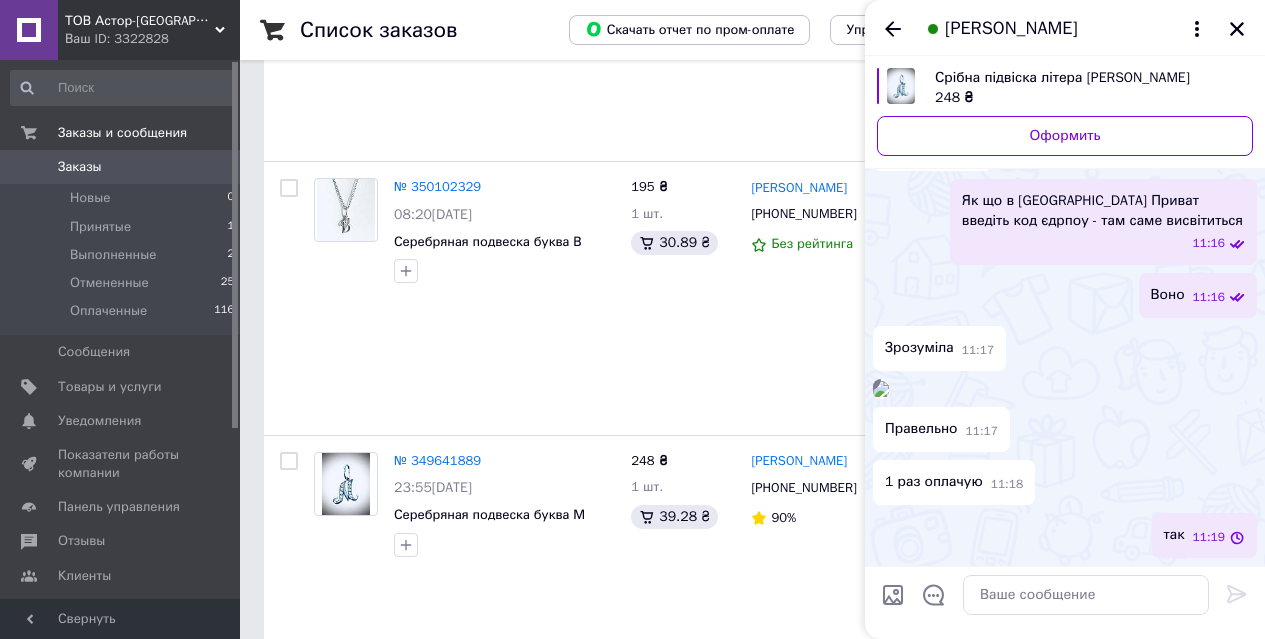 scroll, scrollTop: 2021, scrollLeft: 0, axis: vertical 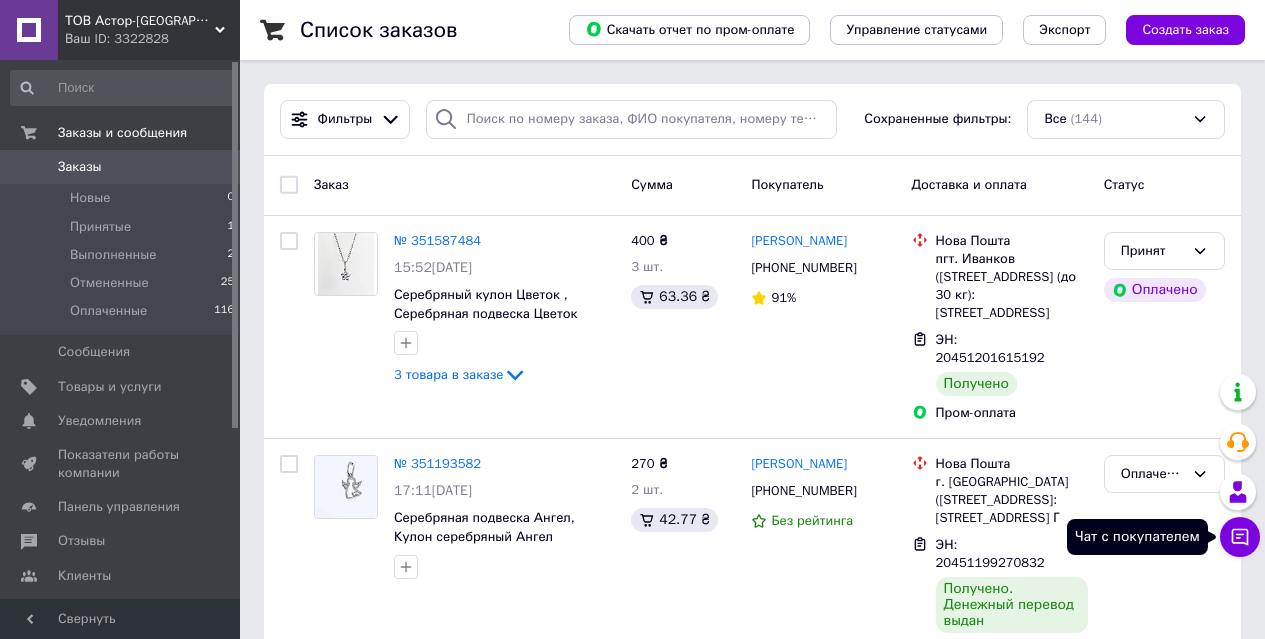 click 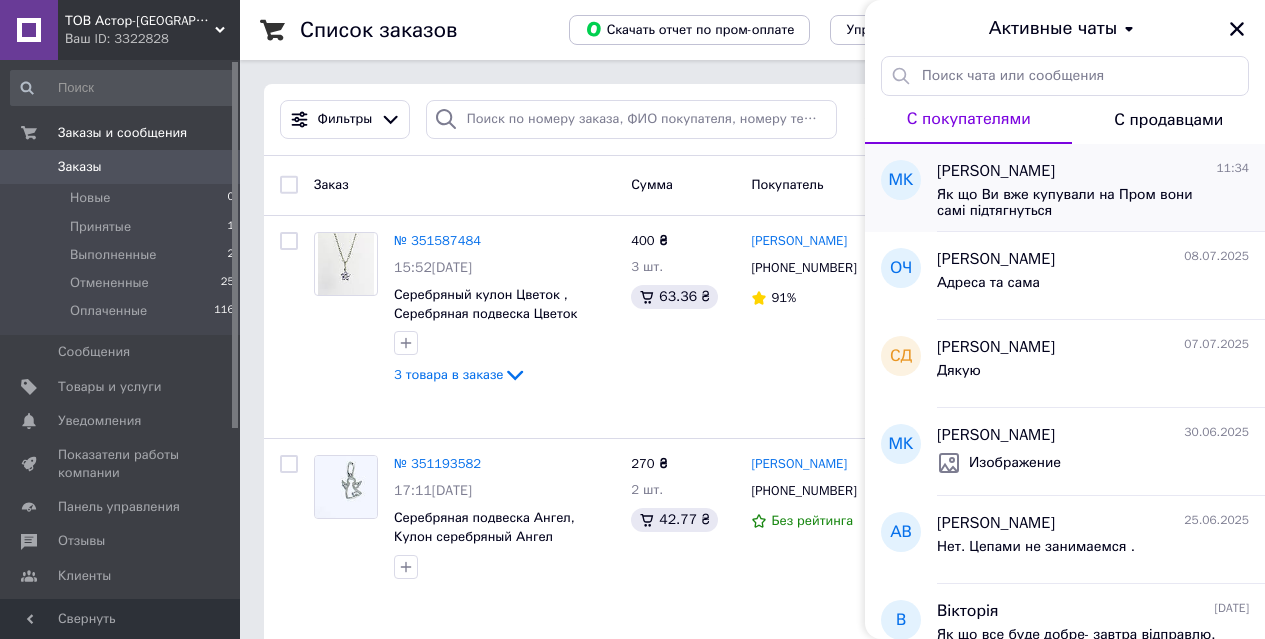 click on "[PERSON_NAME] 11:34" at bounding box center (1093, 171) 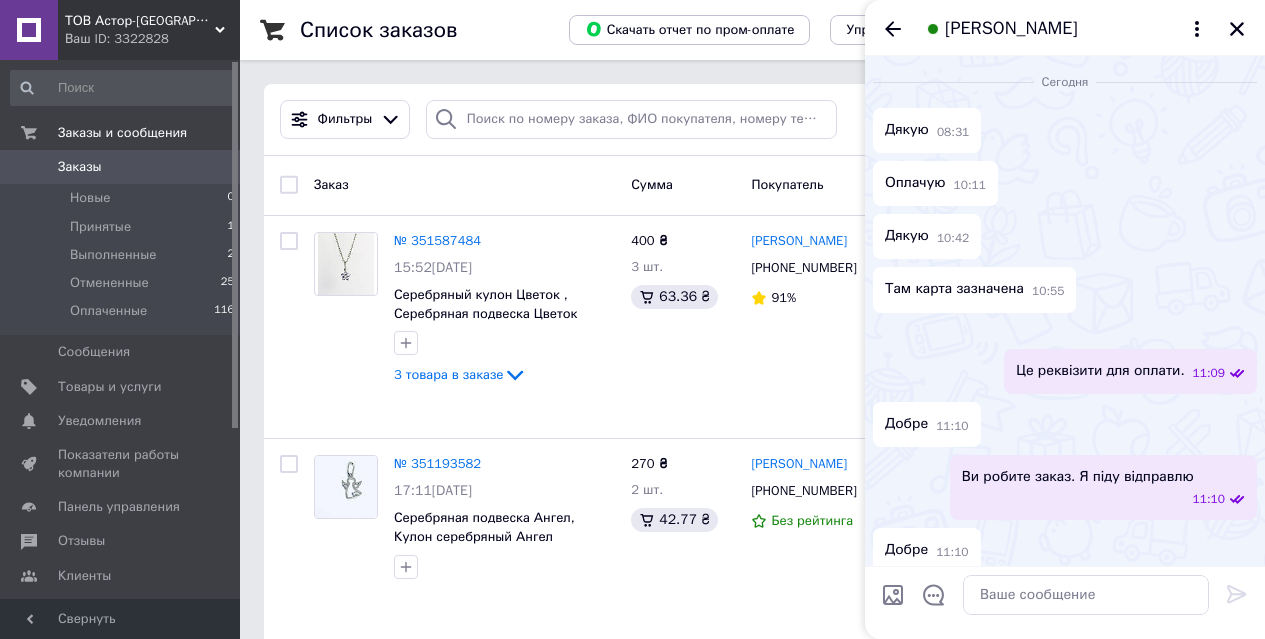 scroll, scrollTop: 2825, scrollLeft: 0, axis: vertical 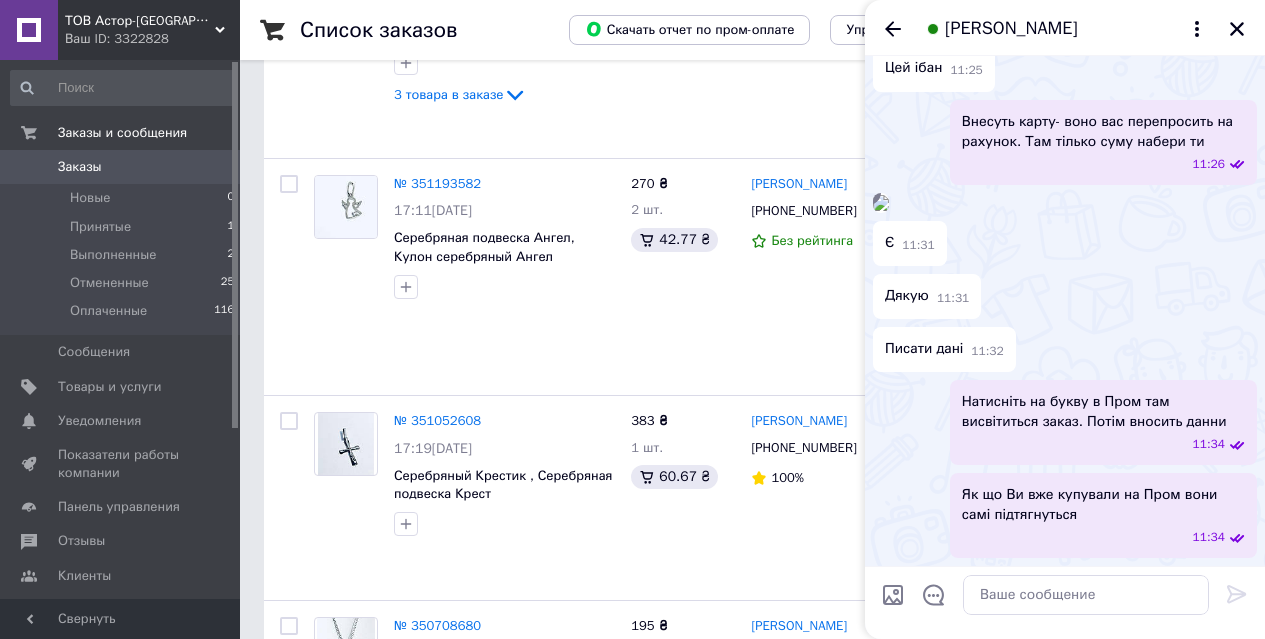click on "Є 11:31" at bounding box center (1065, 243) 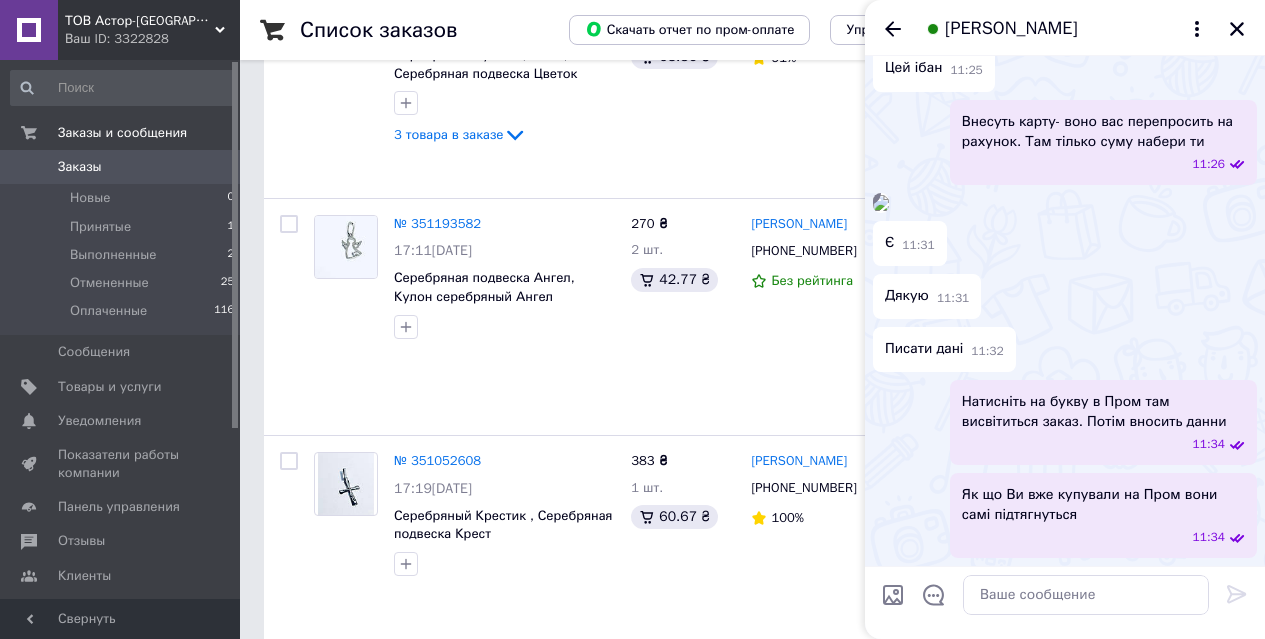 scroll, scrollTop: 0, scrollLeft: 0, axis: both 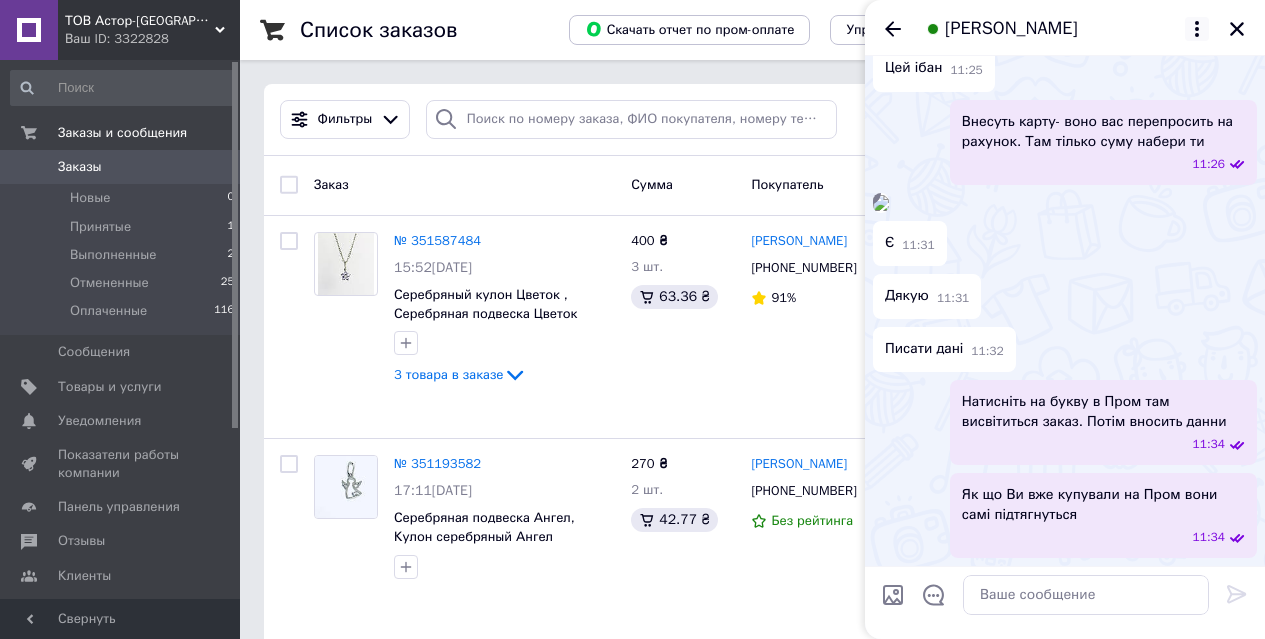 click 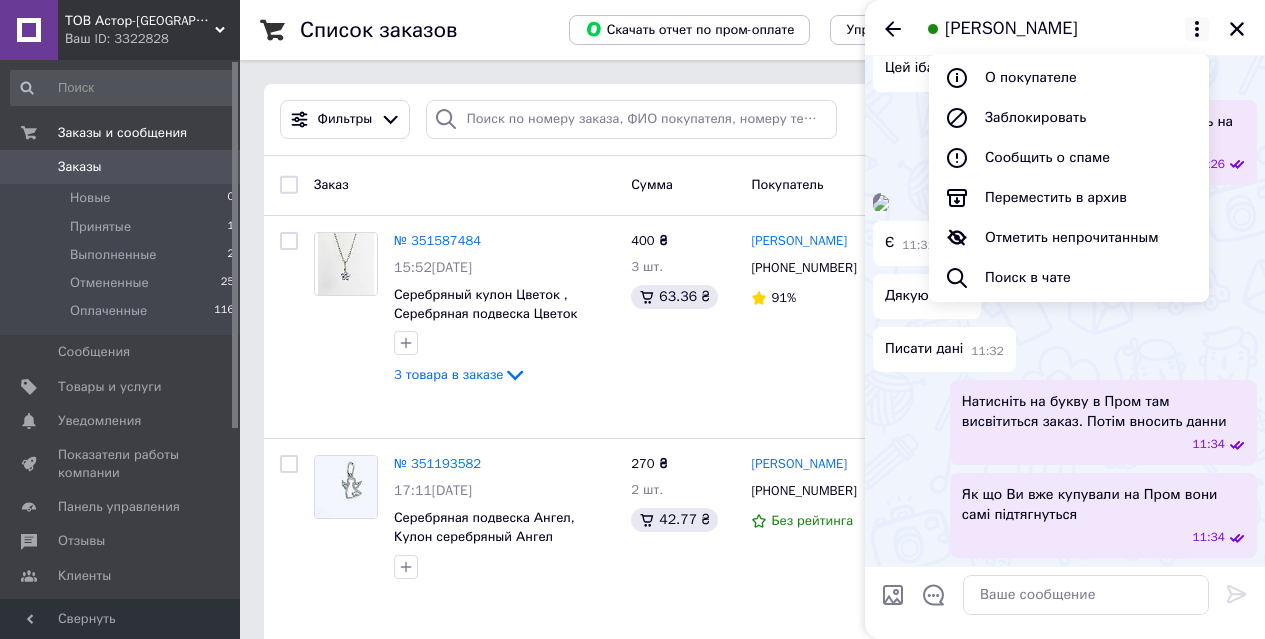 click on "11:31" at bounding box center (1065, 203) 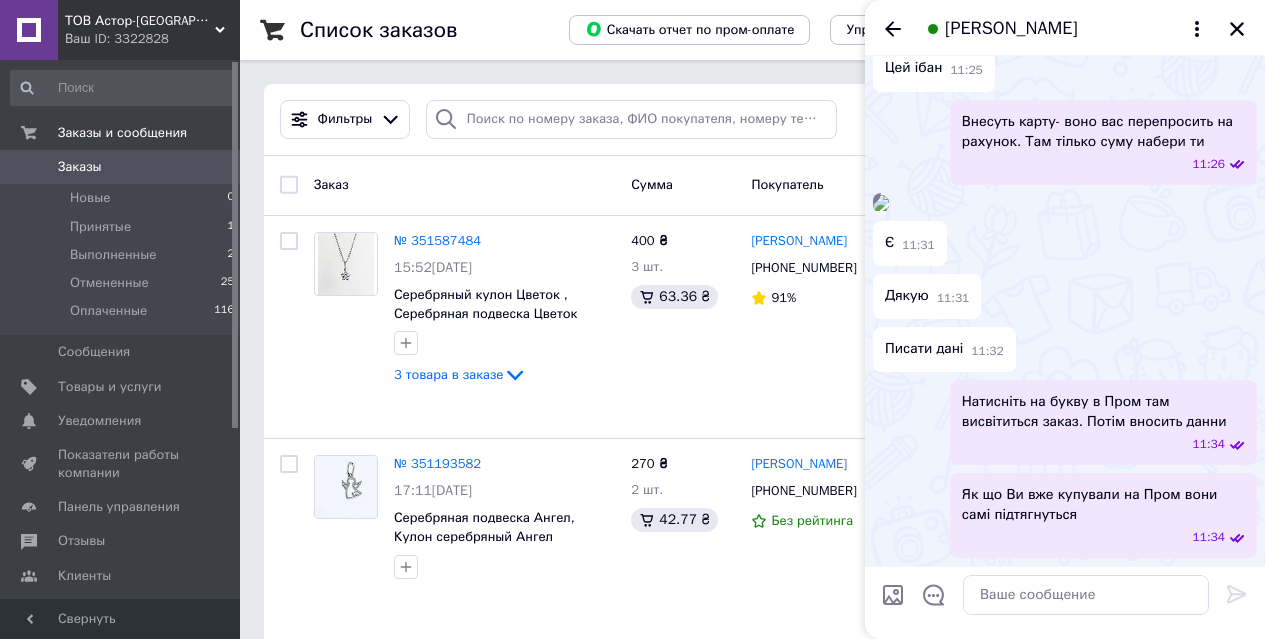 click on "[PERSON_NAME]" at bounding box center [1011, 29] 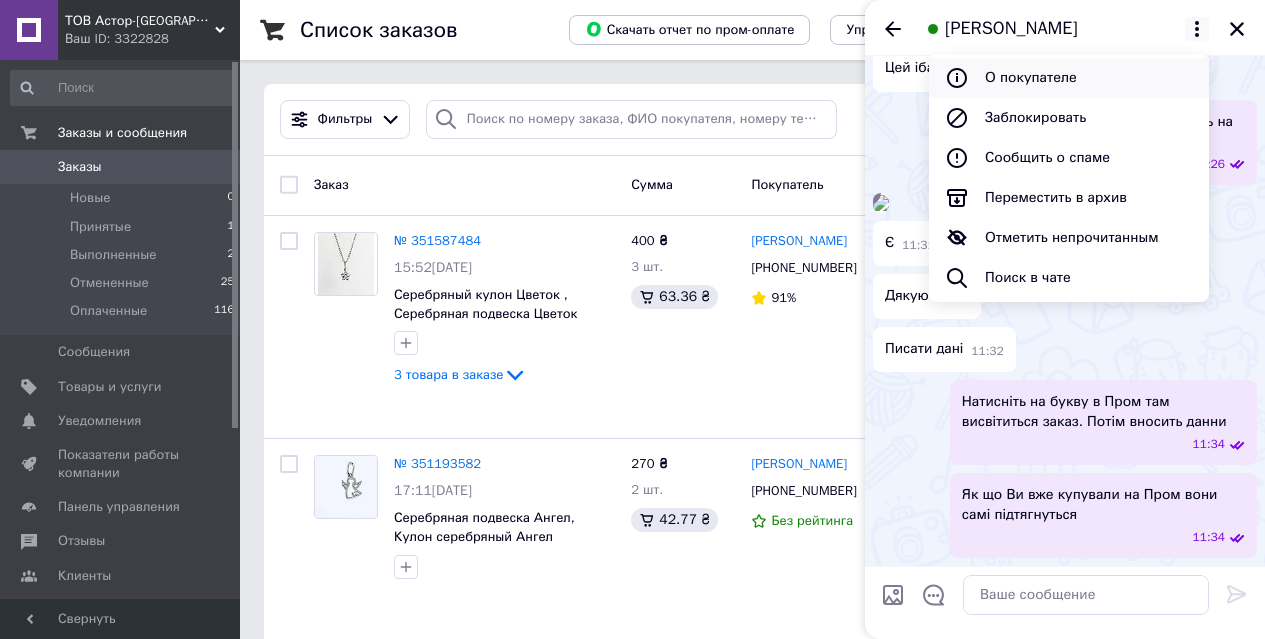 click on "О покупателе" at bounding box center [1069, 78] 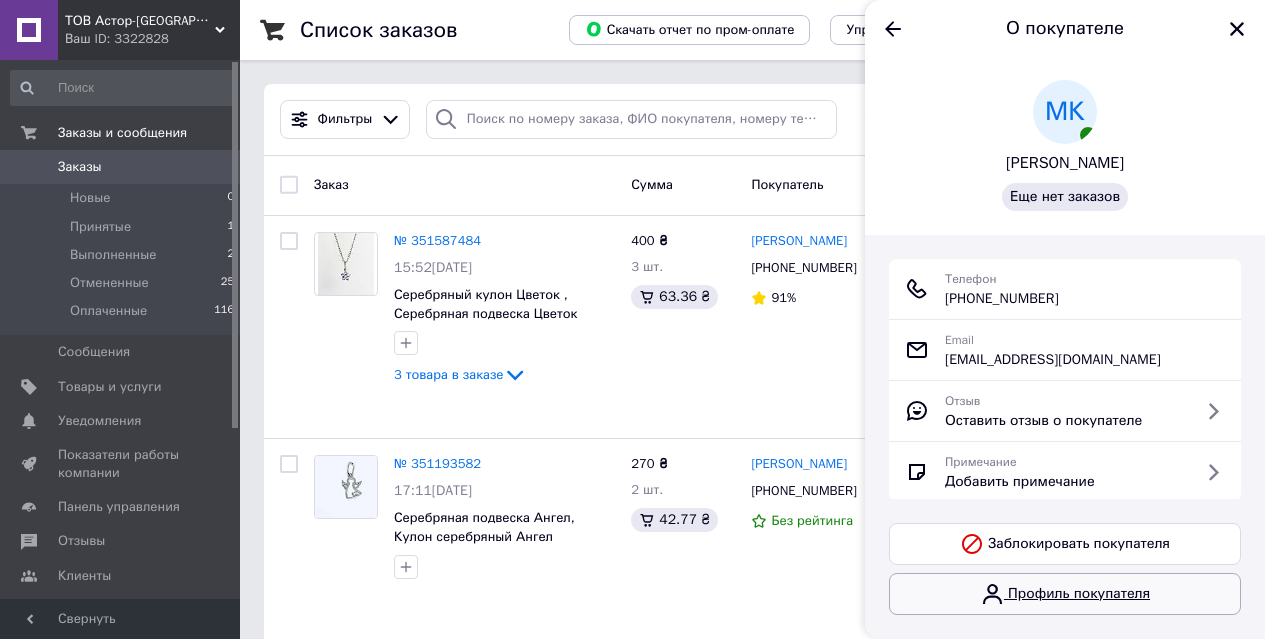 click on "Профиль покупателя" at bounding box center (1065, 594) 